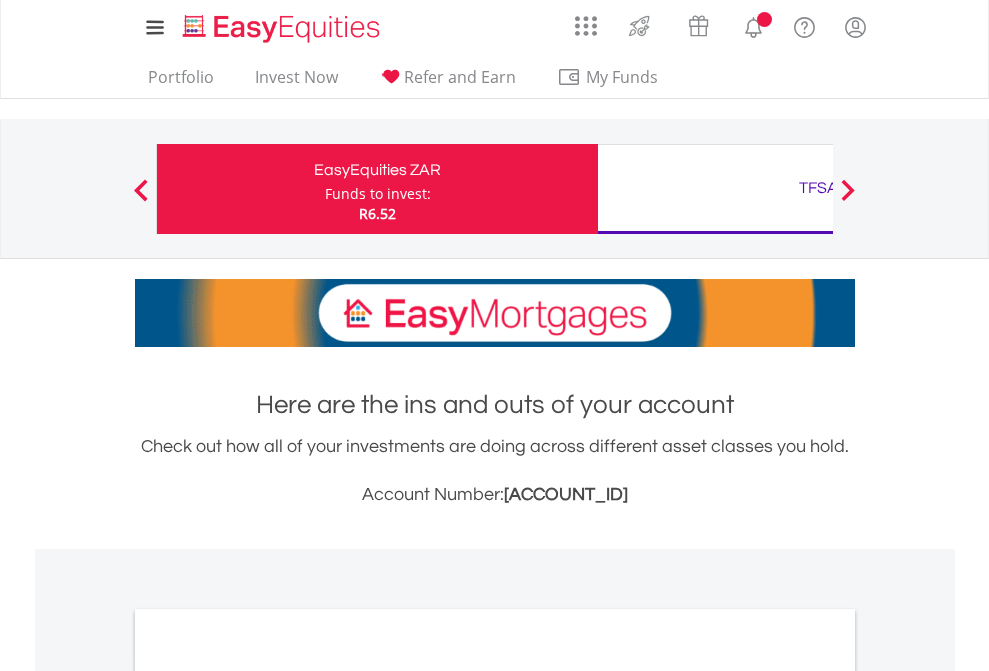 scroll, scrollTop: 0, scrollLeft: 0, axis: both 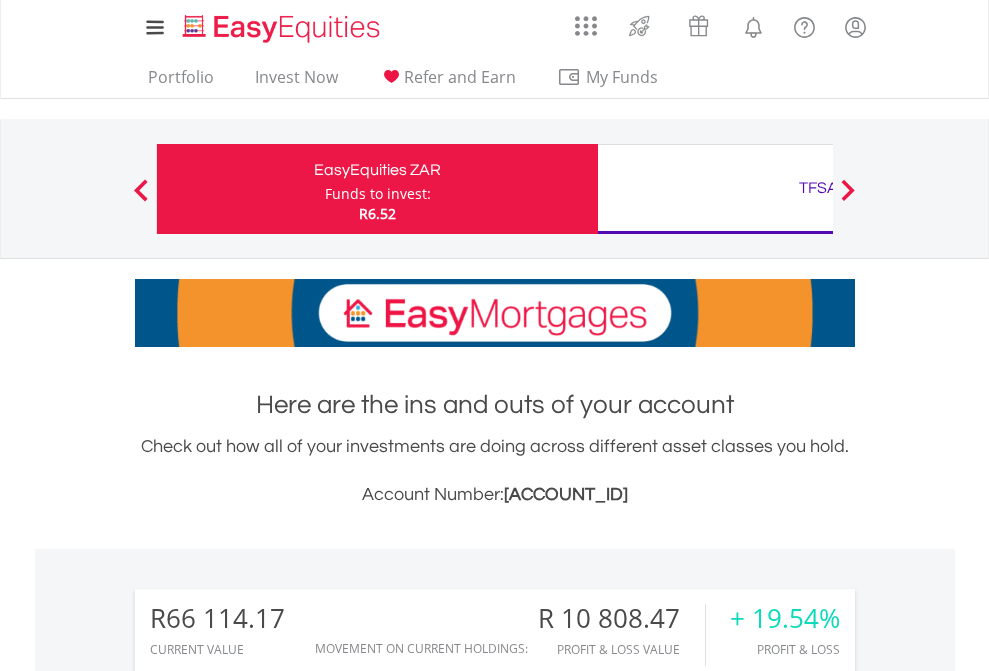 click on "Funds to invest:" at bounding box center [378, 194] 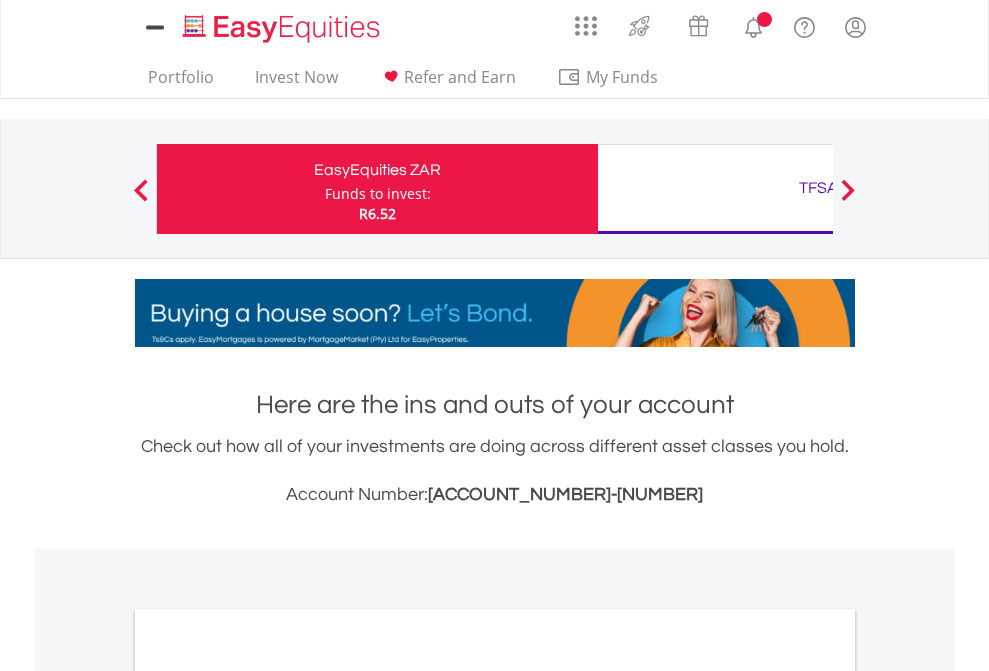 scroll, scrollTop: 0, scrollLeft: 0, axis: both 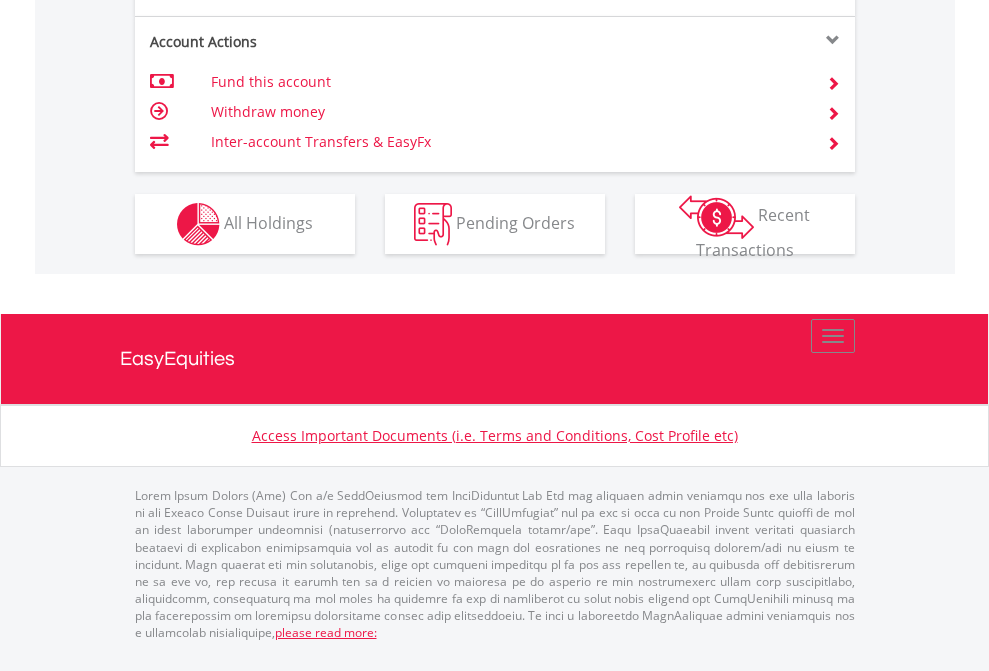 click on "Investment types" at bounding box center (706, -337) 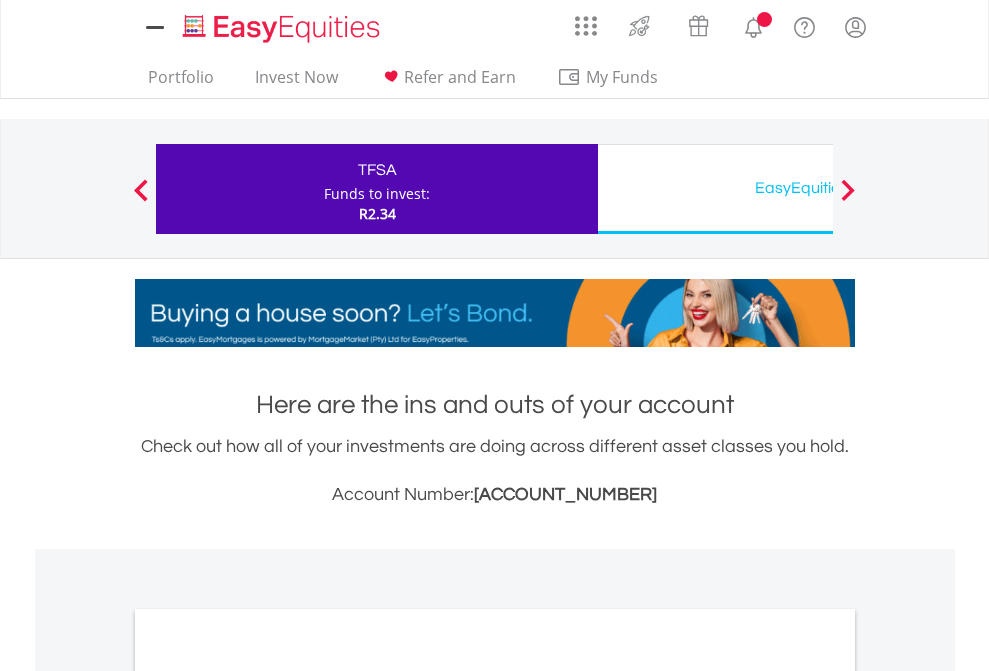 scroll, scrollTop: 0, scrollLeft: 0, axis: both 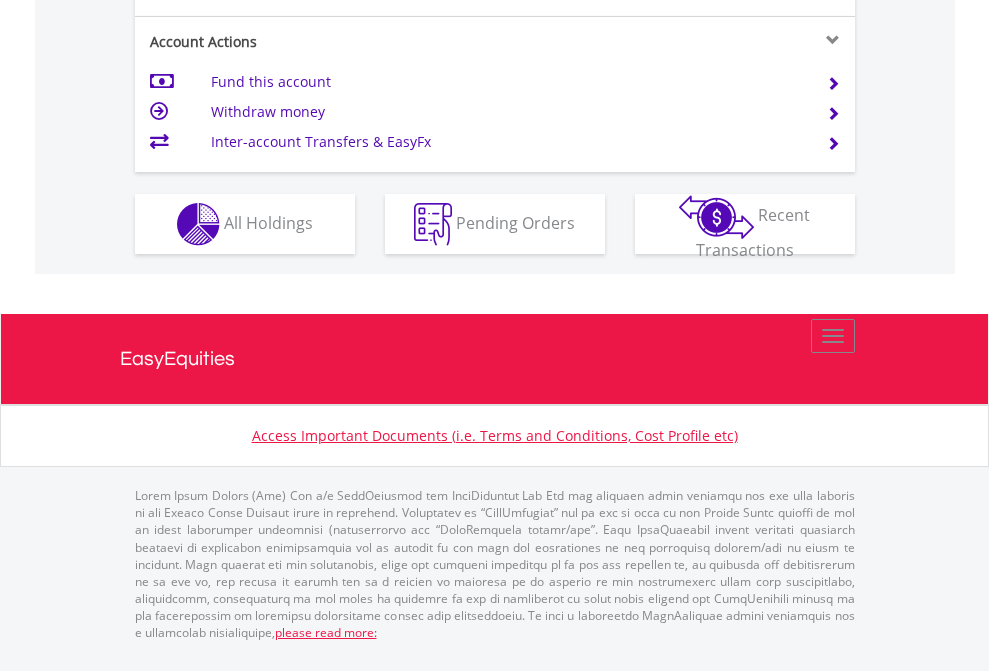 click on "Investment types" at bounding box center (706, -337) 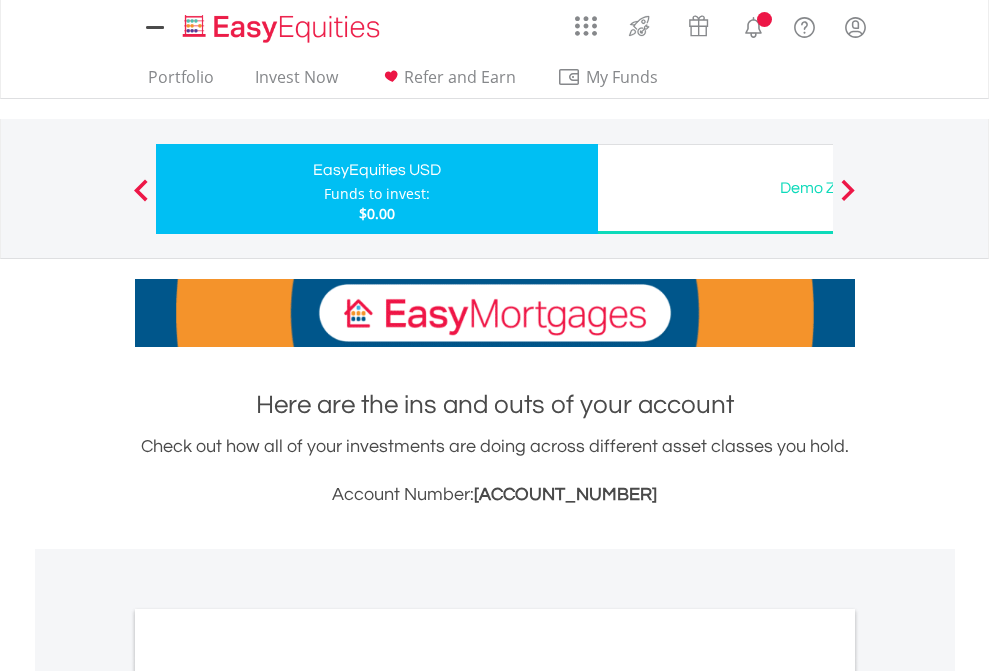 scroll, scrollTop: 0, scrollLeft: 0, axis: both 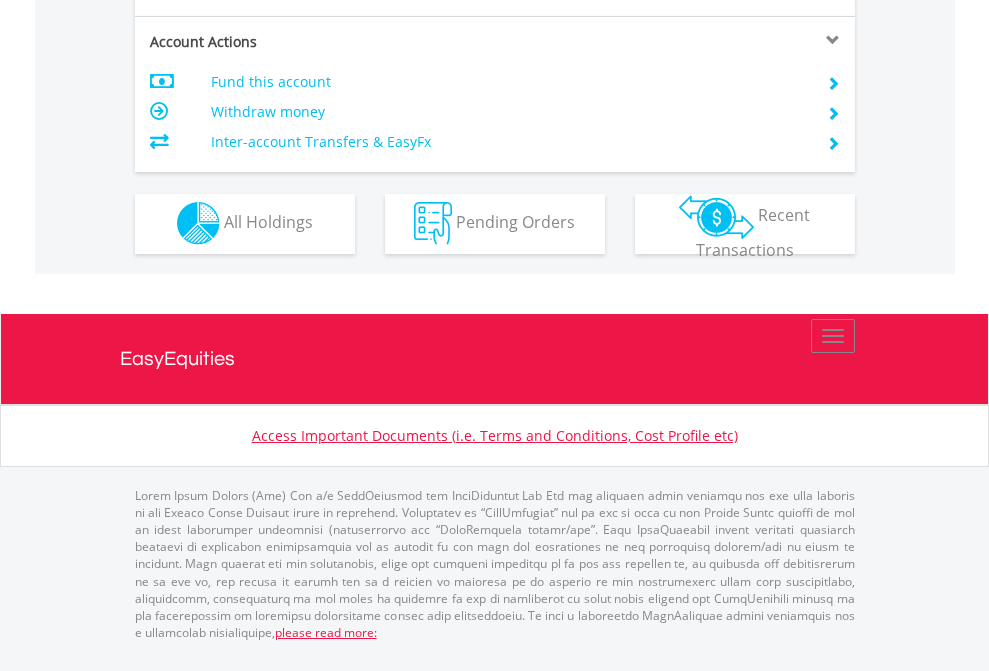 click on "Investment types" at bounding box center [706, -353] 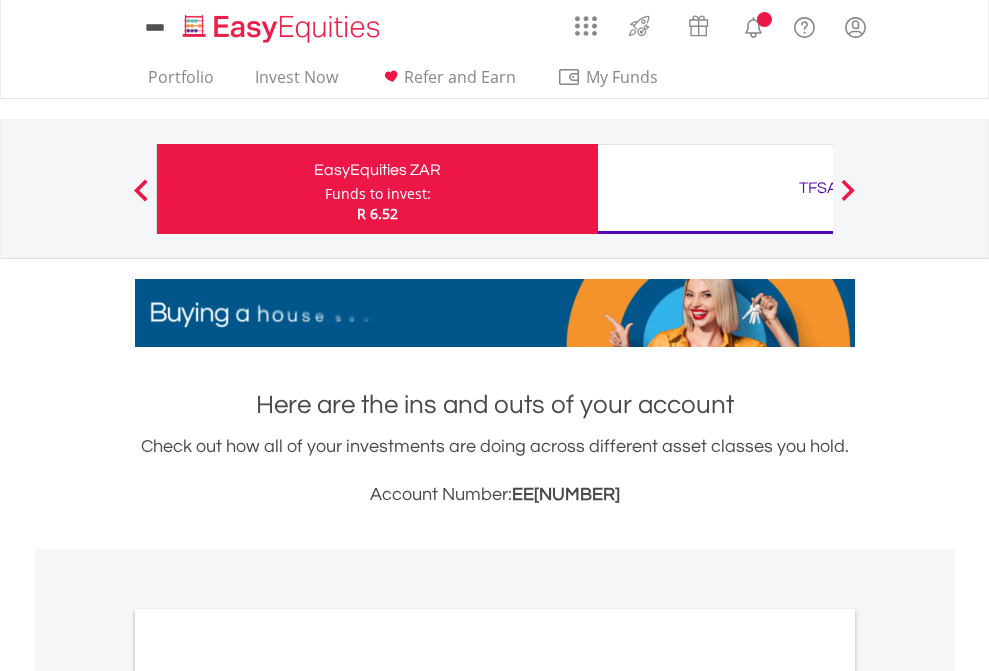 scroll, scrollTop: 0, scrollLeft: 0, axis: both 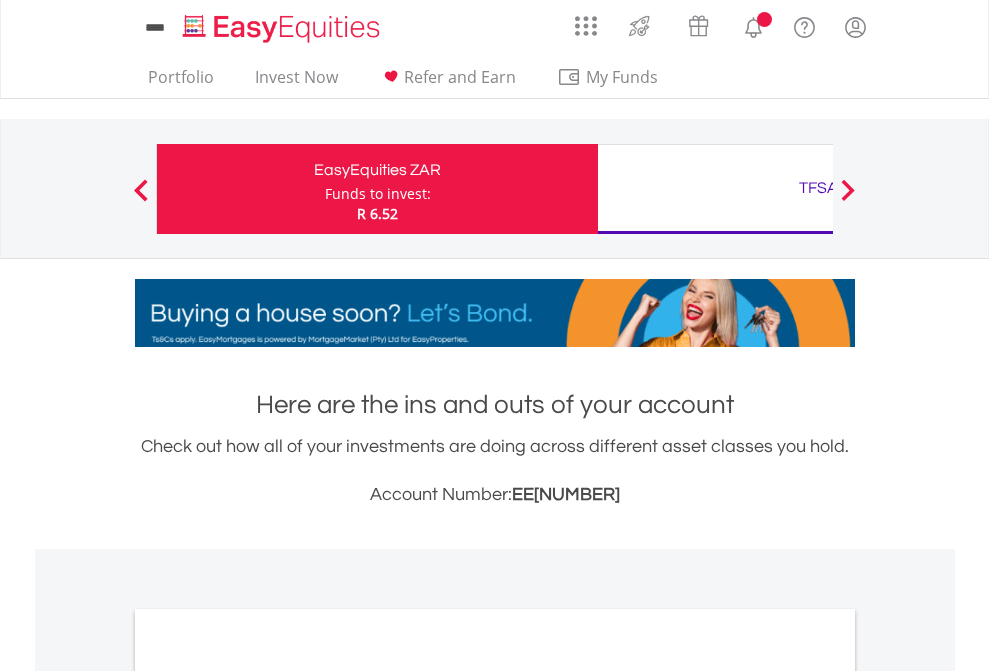 click on "All Holdings" at bounding box center [268, 1096] 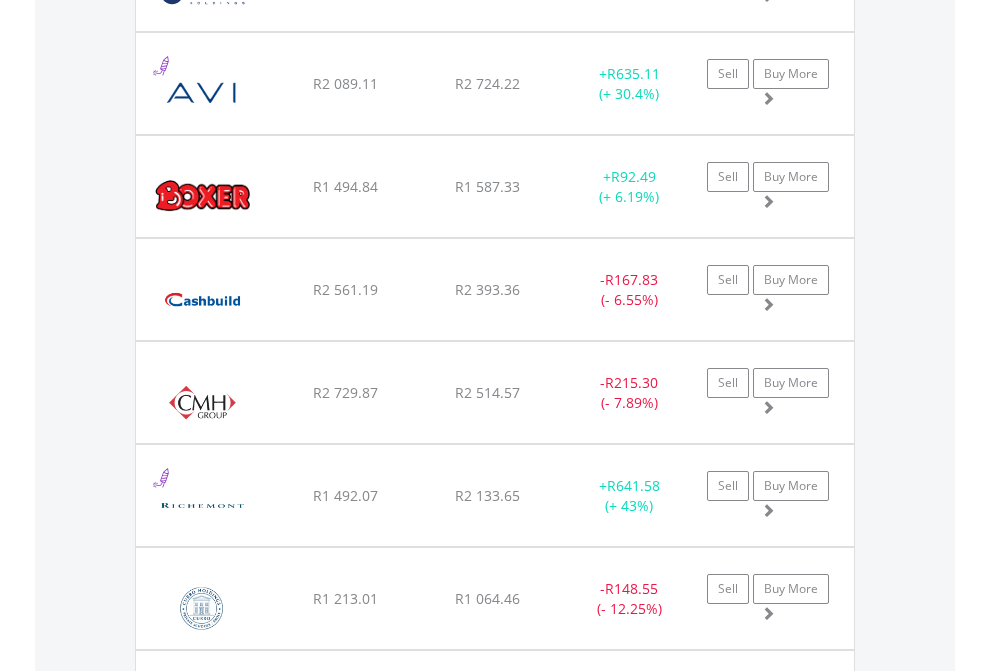 scroll, scrollTop: 2225, scrollLeft: 0, axis: vertical 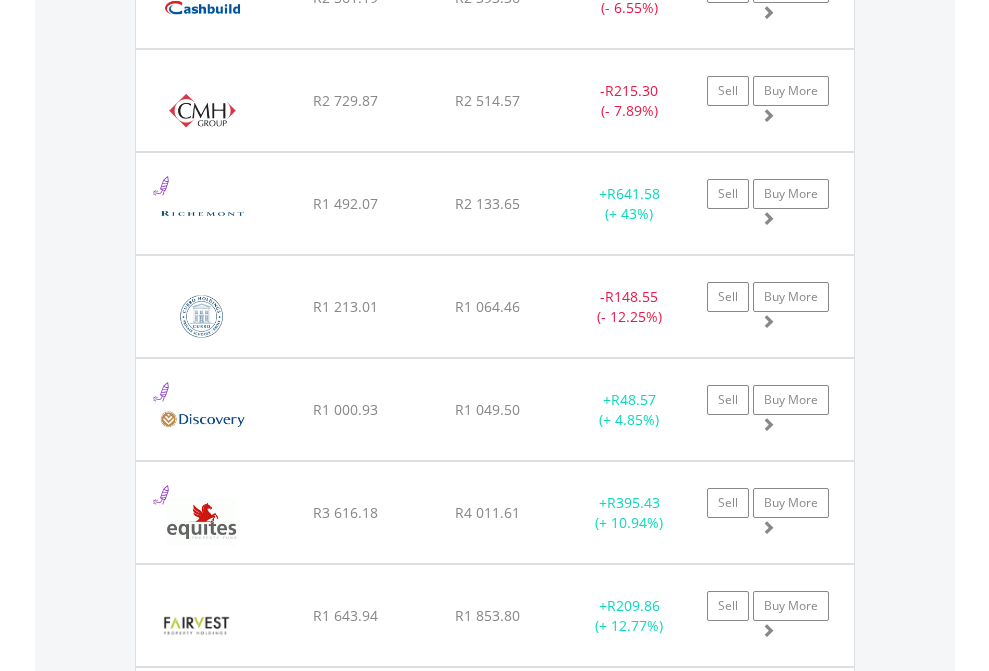 click on "TFSA" at bounding box center [818, -2037] 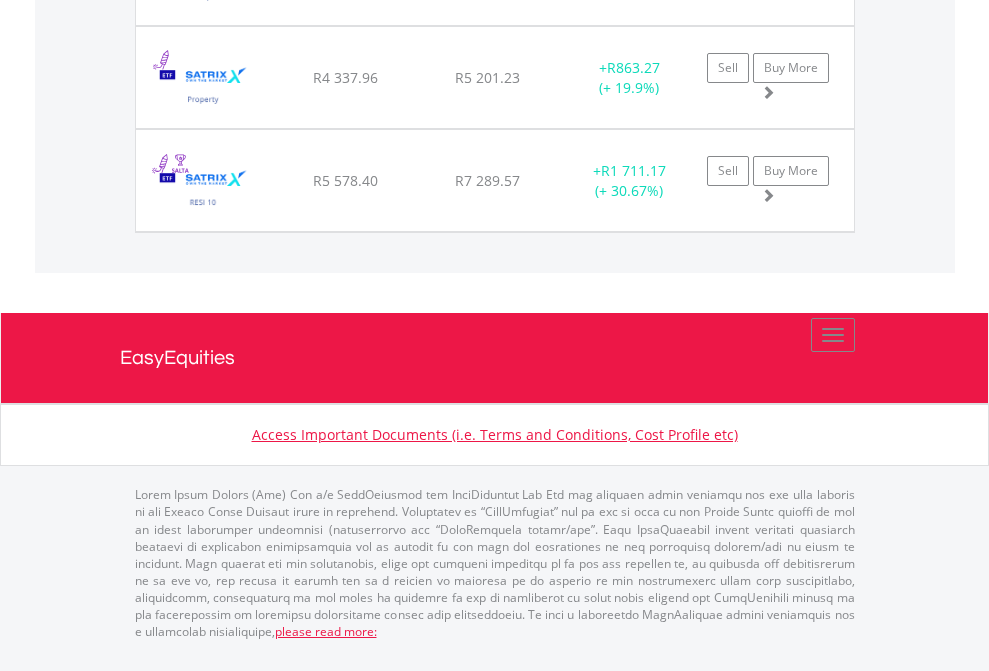 click on "EasyEquities USD" at bounding box center (818, -1854) 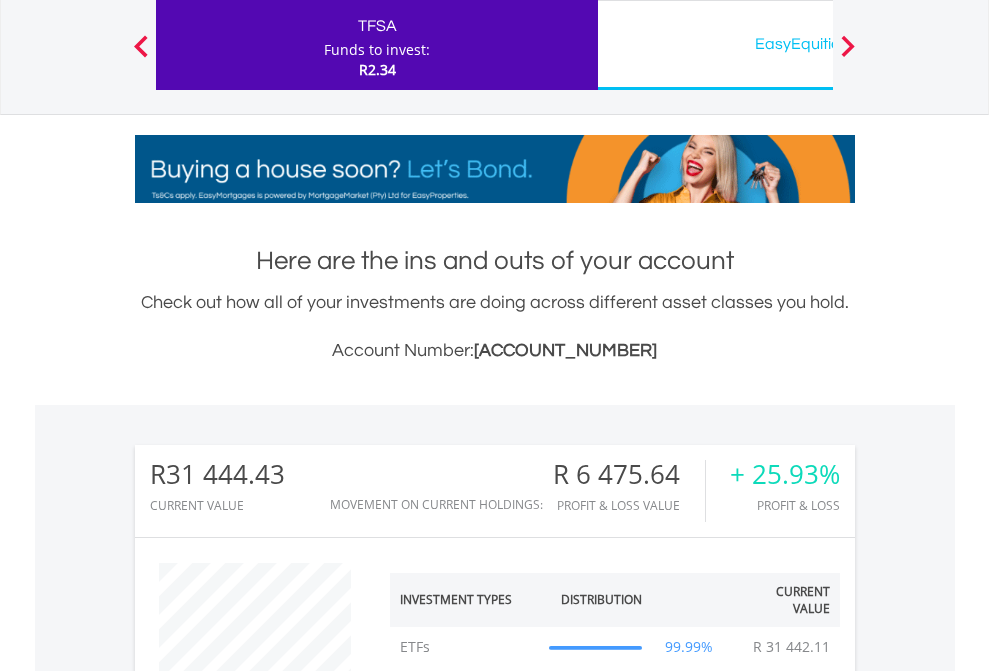 scroll, scrollTop: 999808, scrollLeft: 999687, axis: both 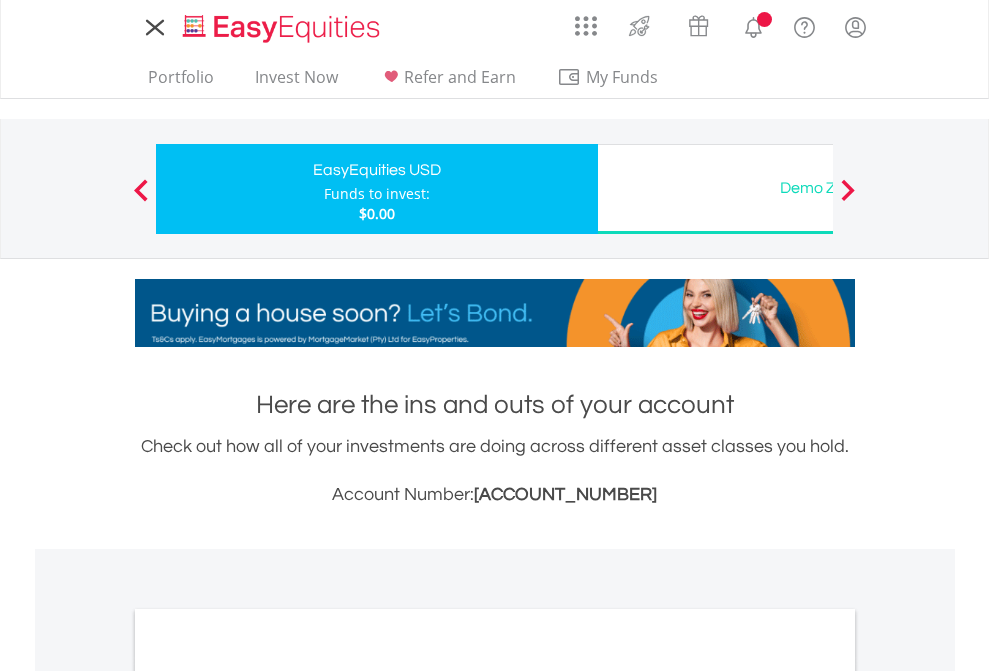 click on "All Holdings" at bounding box center [268, 1096] 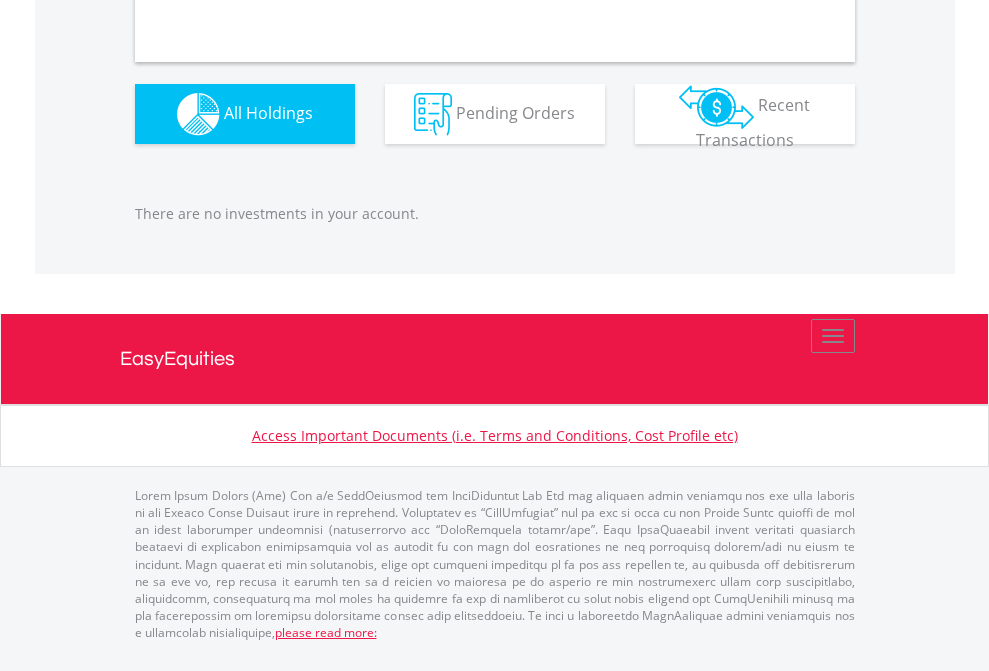 scroll, scrollTop: 1980, scrollLeft: 0, axis: vertical 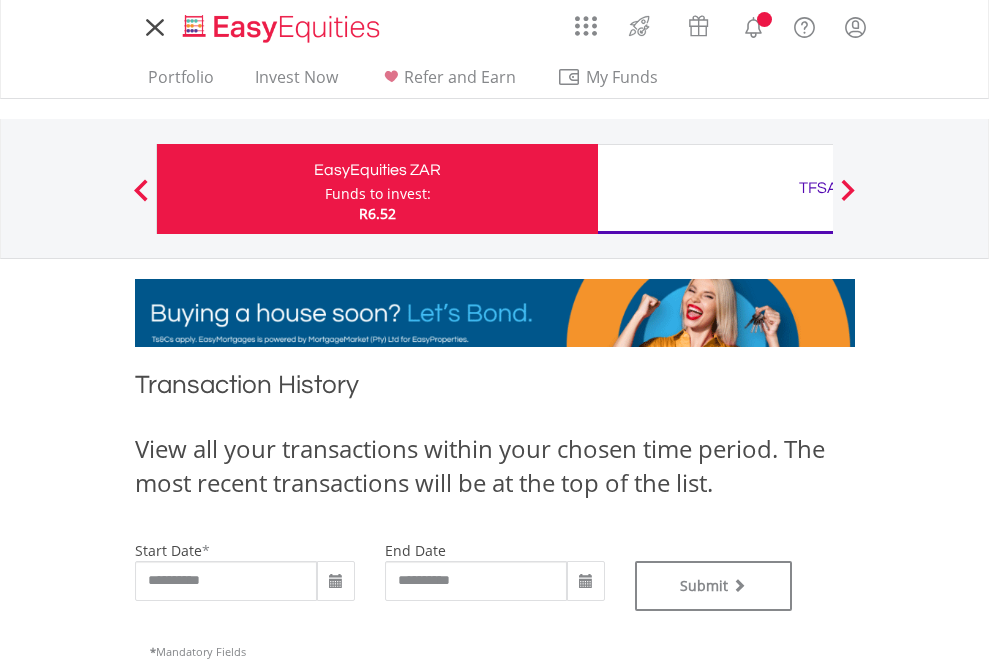 type on "**********" 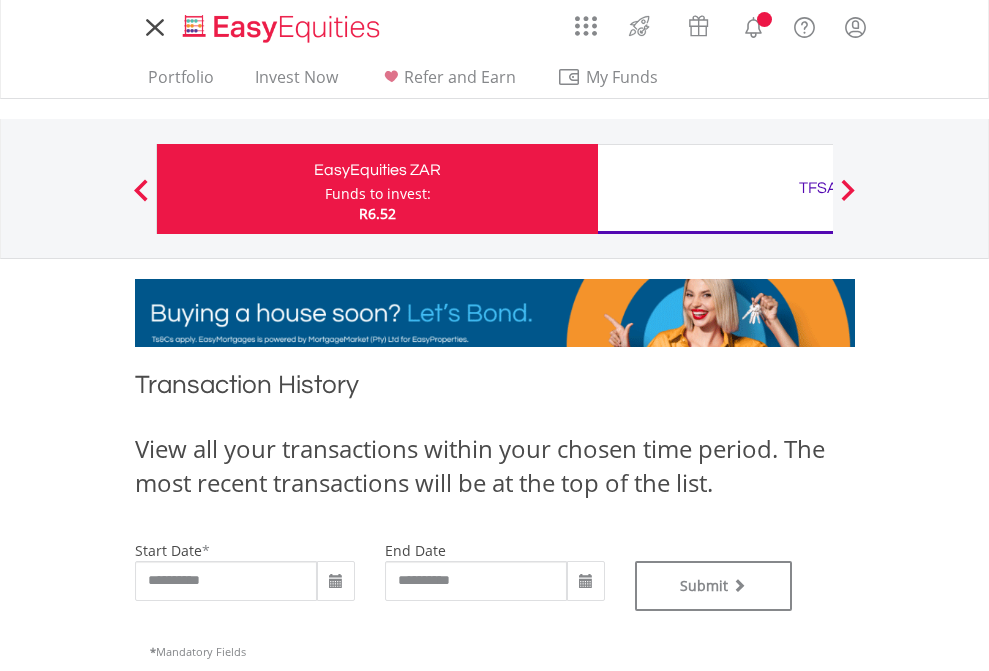 type on "**********" 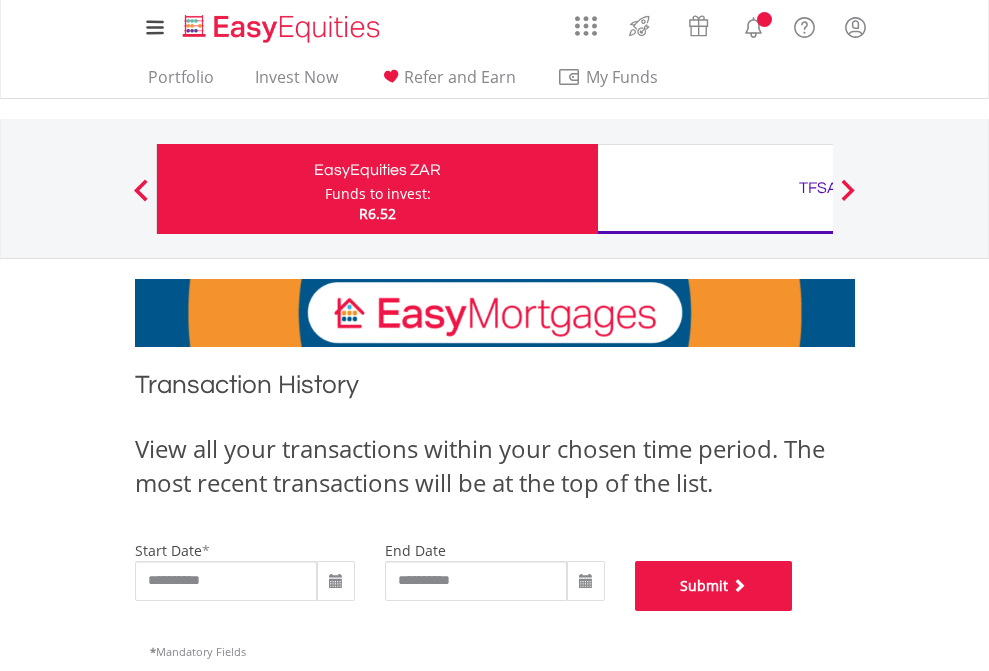 click on "Submit" at bounding box center [714, 586] 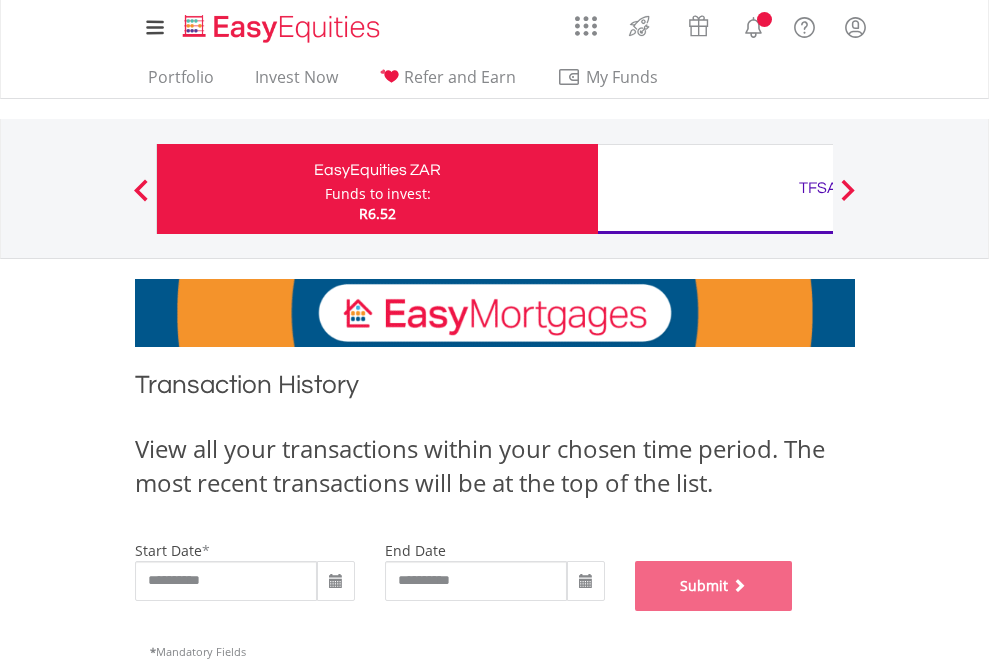 scroll, scrollTop: 811, scrollLeft: 0, axis: vertical 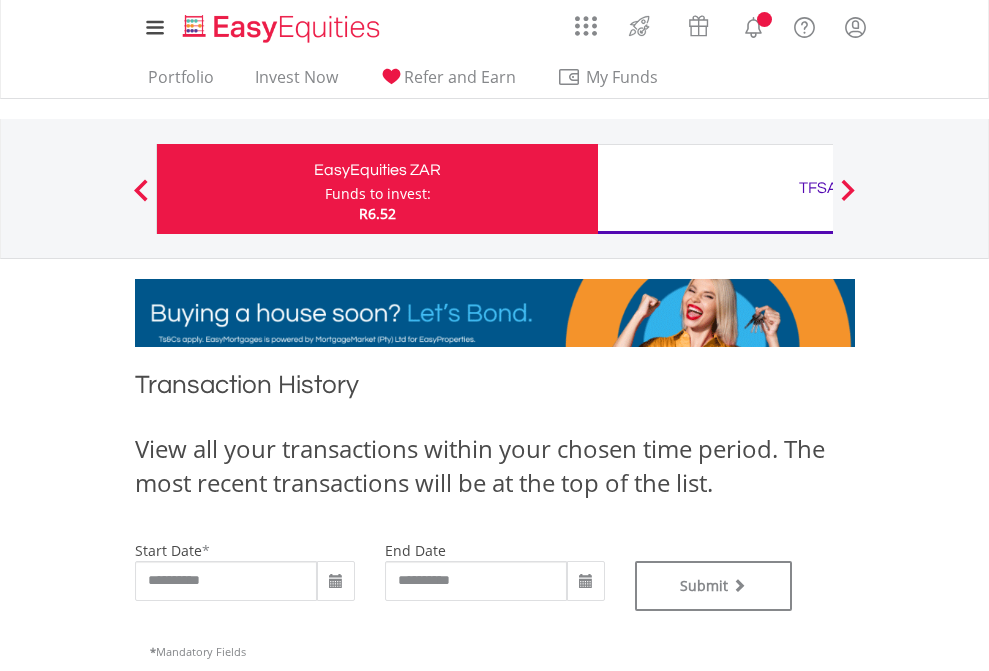 click on "TFSA" at bounding box center [818, 188] 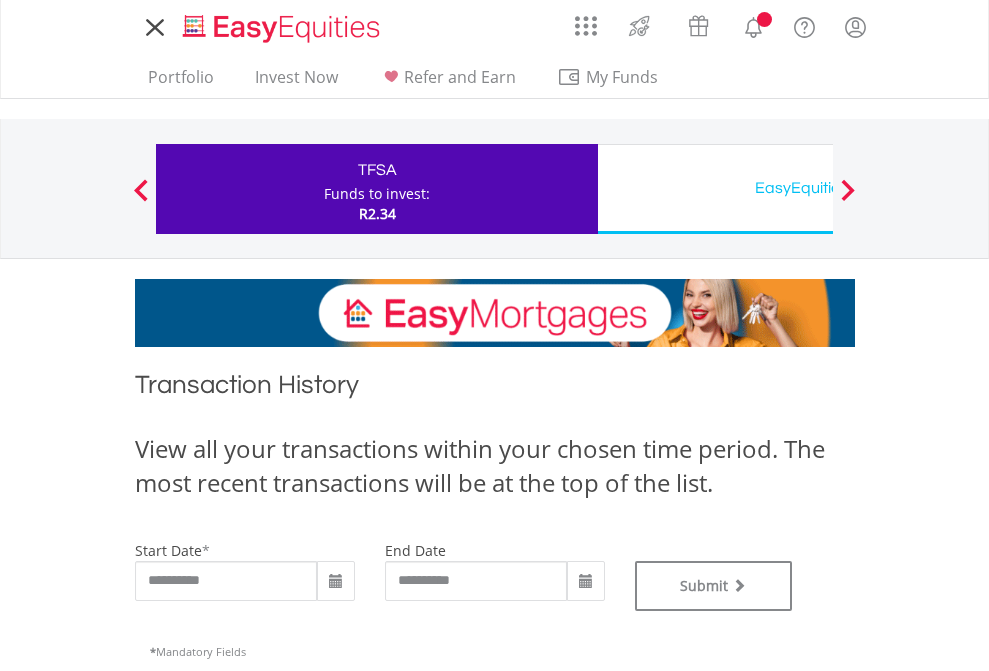 scroll, scrollTop: 0, scrollLeft: 0, axis: both 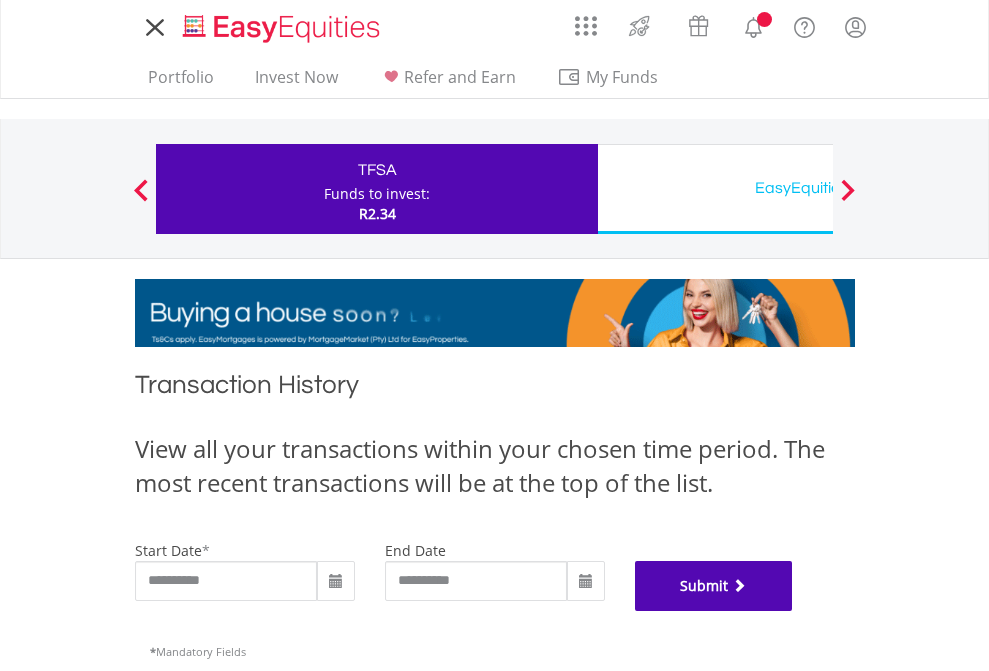 click on "Submit" at bounding box center [714, 586] 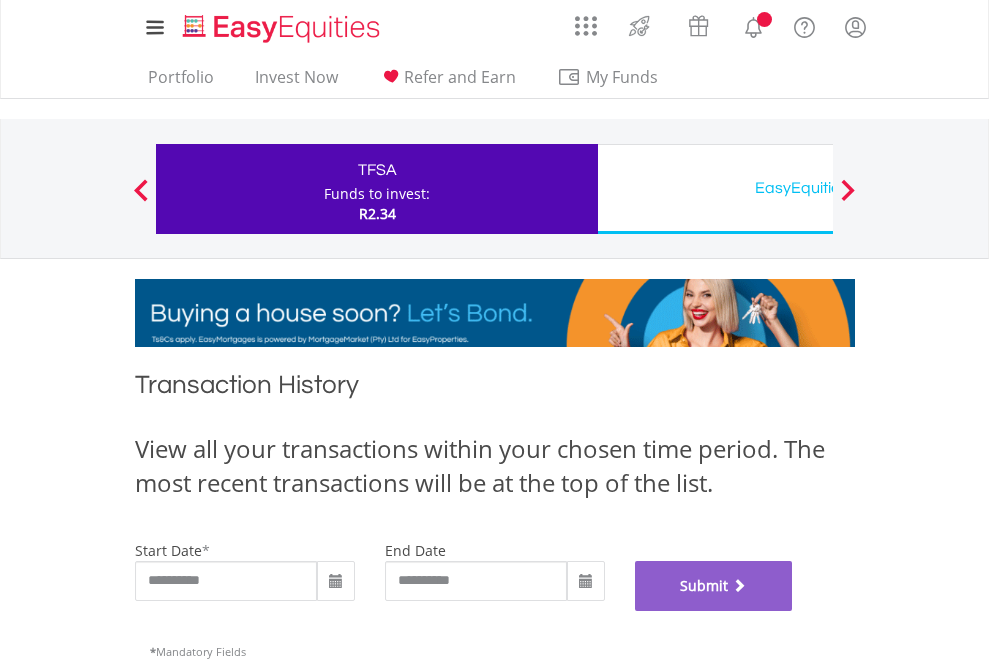 scroll, scrollTop: 811, scrollLeft: 0, axis: vertical 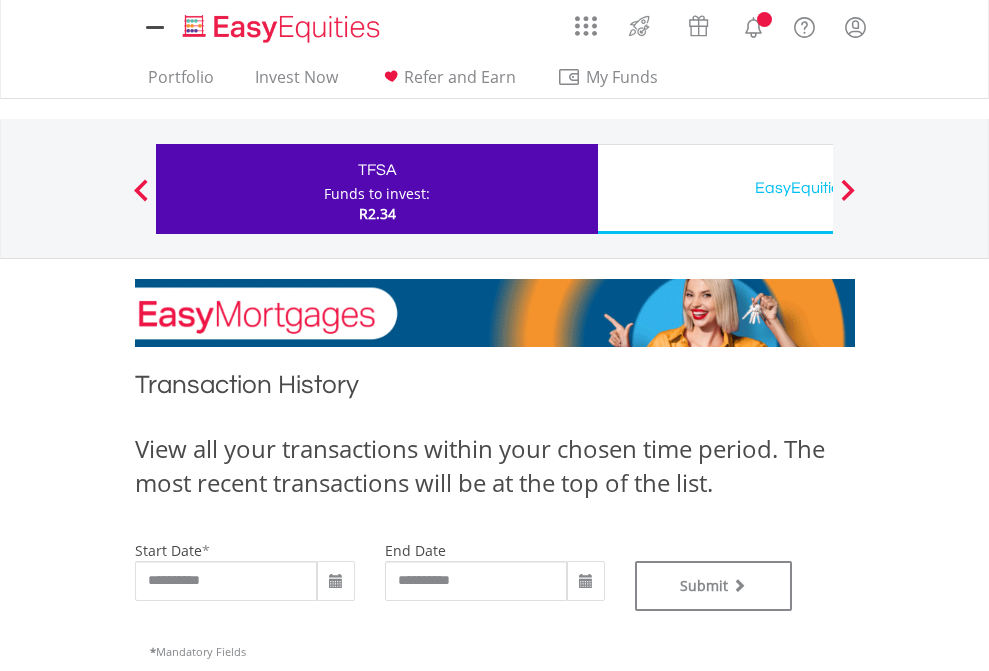 click on "EasyEquities USD" at bounding box center (818, 188) 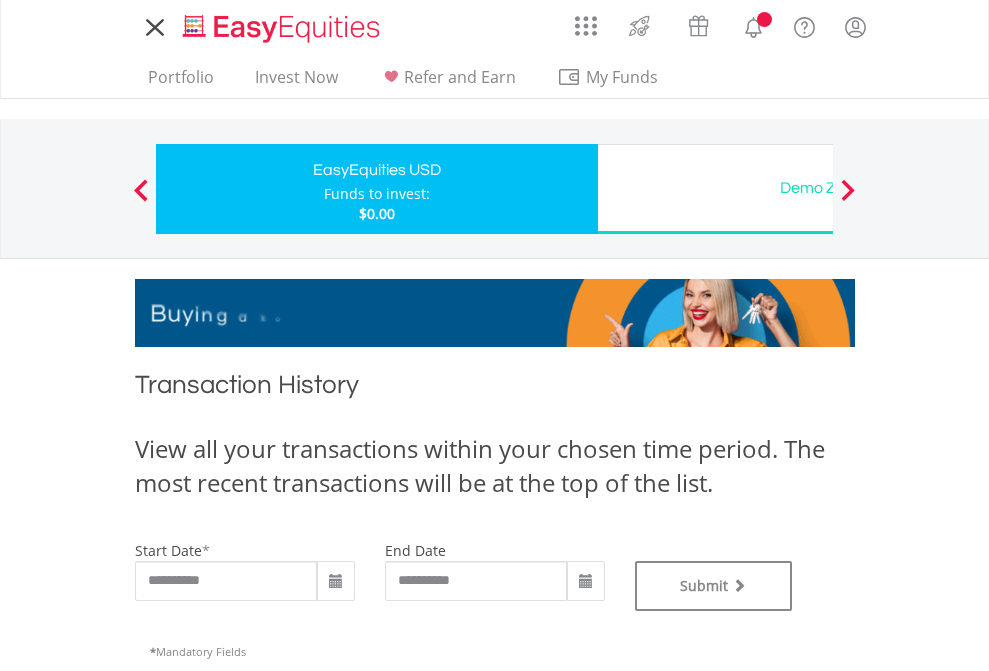 scroll, scrollTop: 0, scrollLeft: 0, axis: both 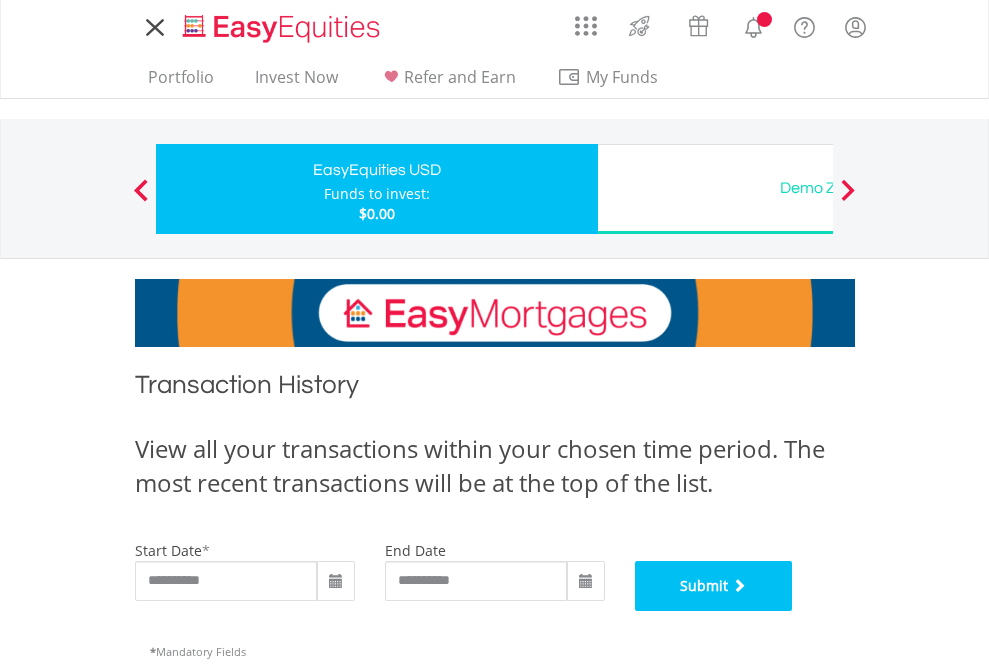 click on "Submit" at bounding box center (714, 586) 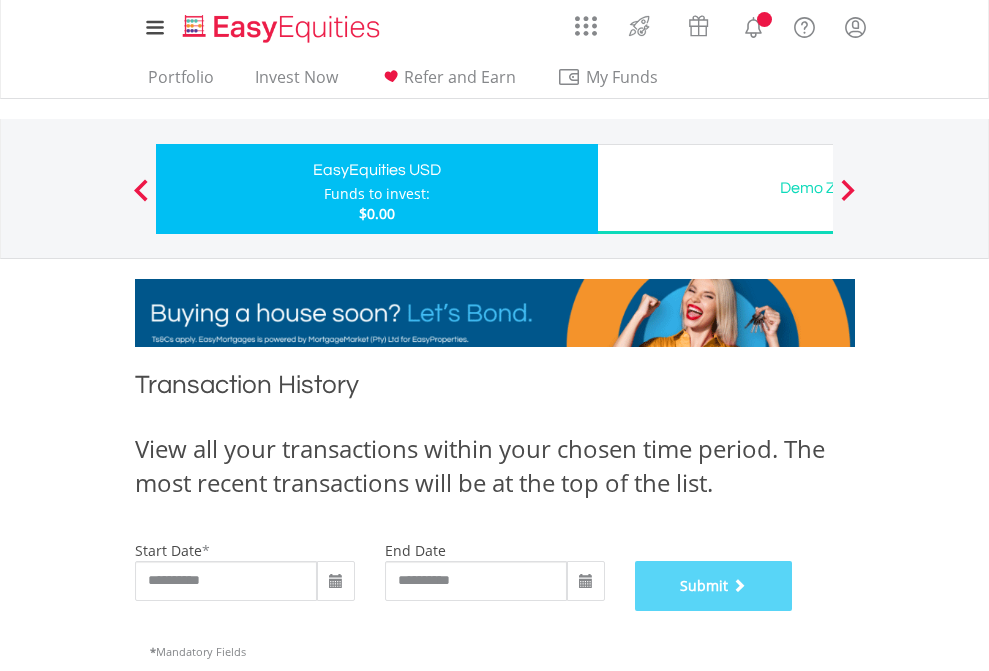 scroll, scrollTop: 811, scrollLeft: 0, axis: vertical 